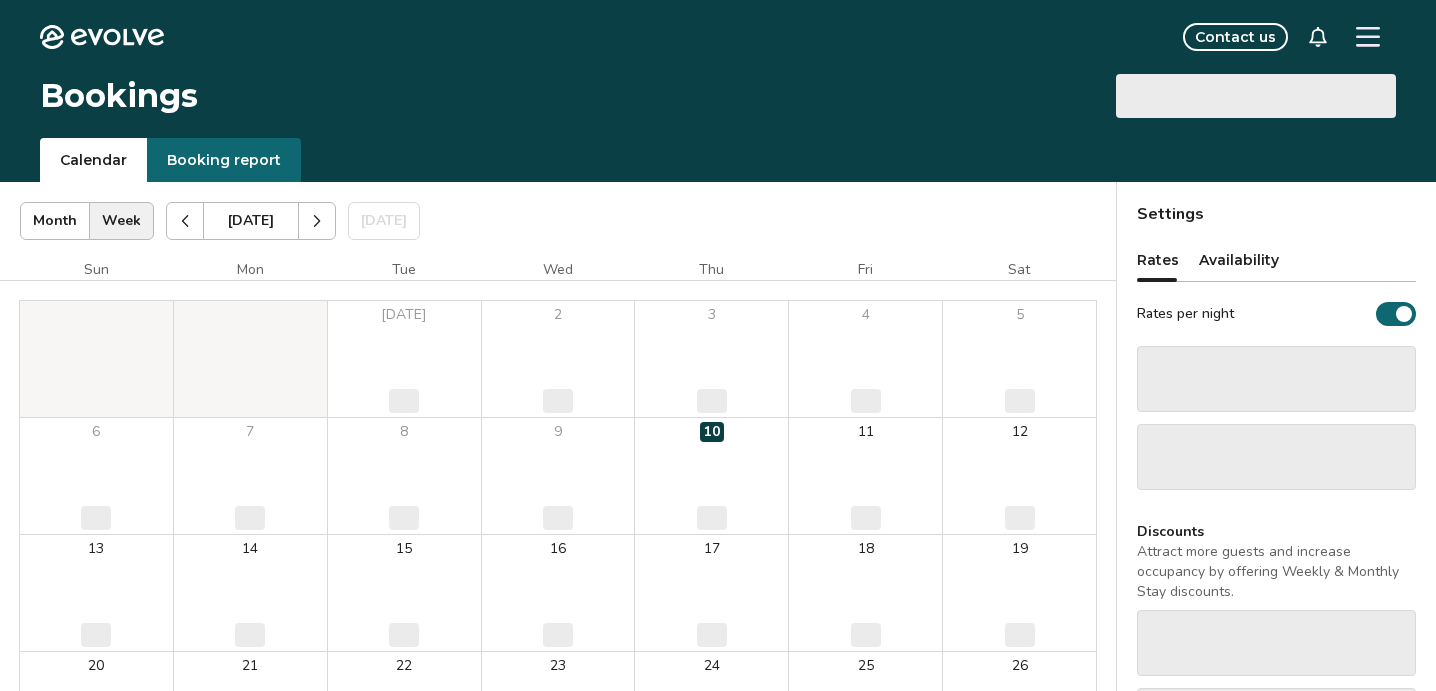 scroll, scrollTop: 0, scrollLeft: 0, axis: both 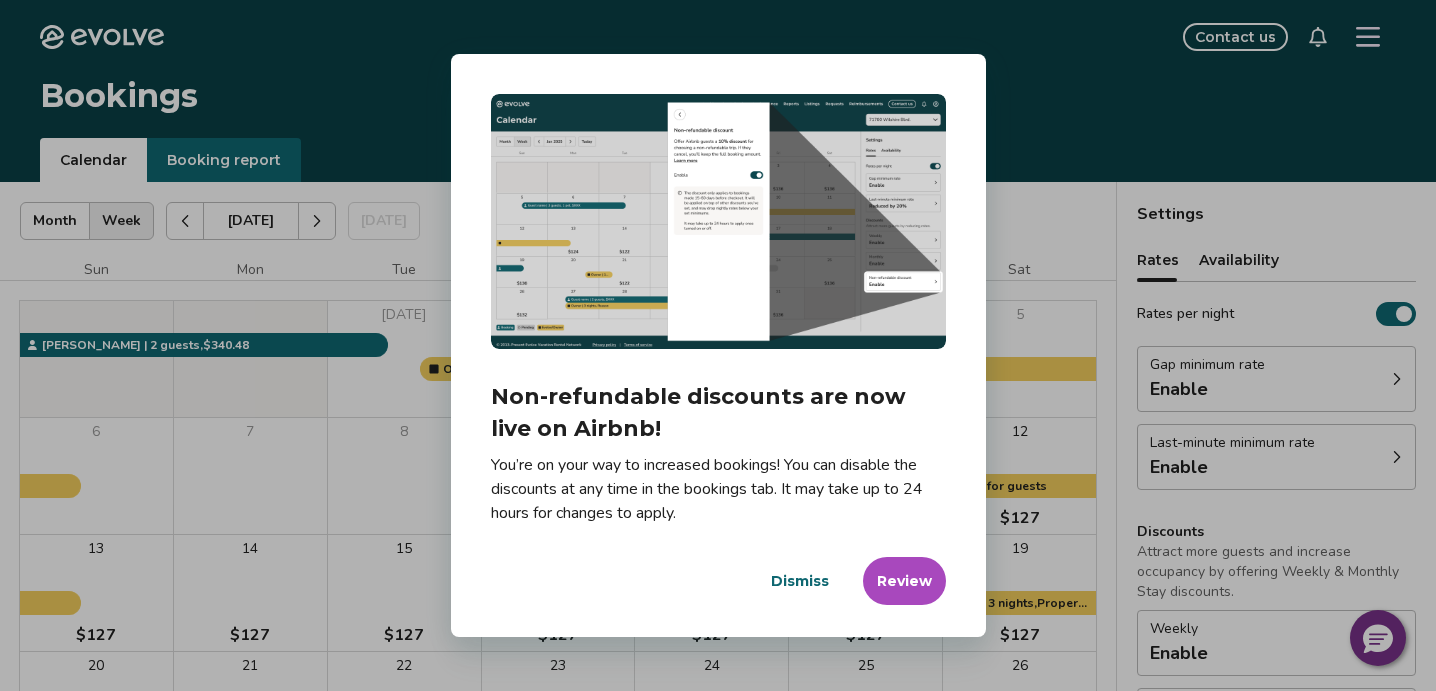 click on "Dismiss" at bounding box center (800, 581) 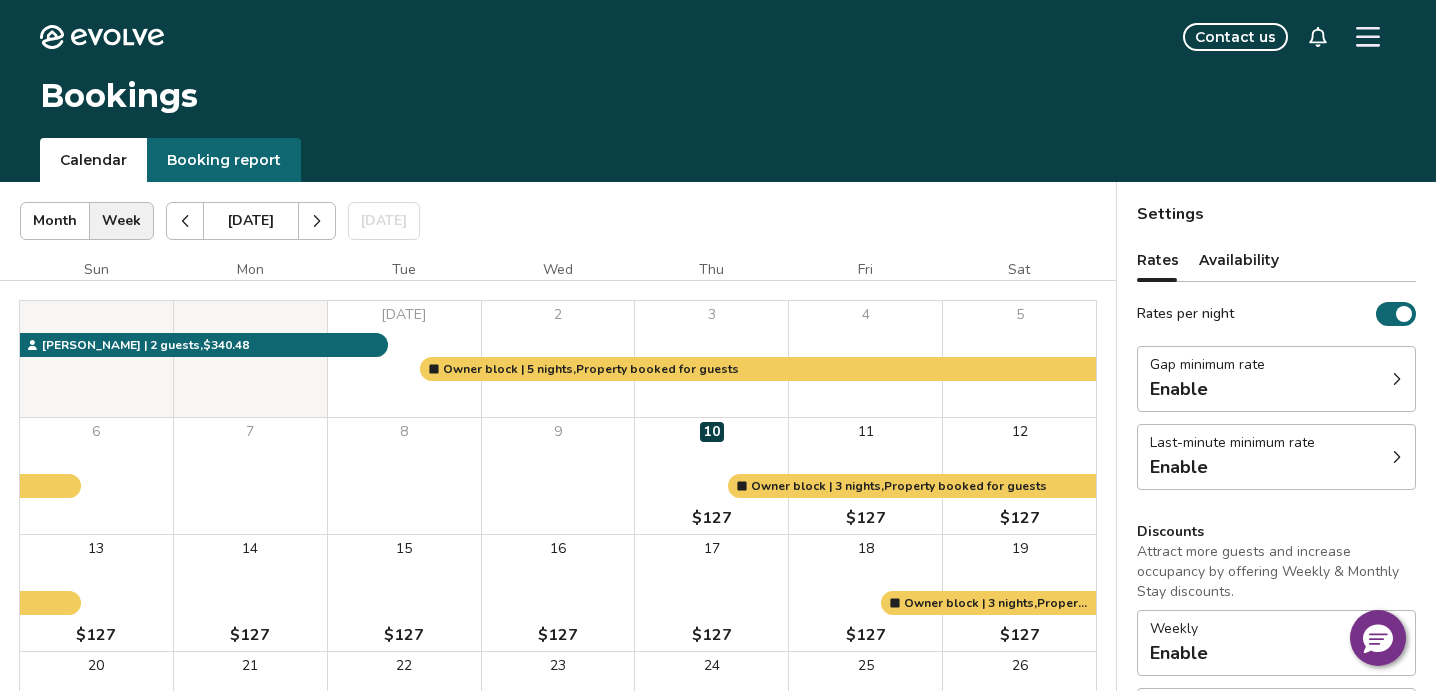 click on "Booking report" at bounding box center (224, 160) 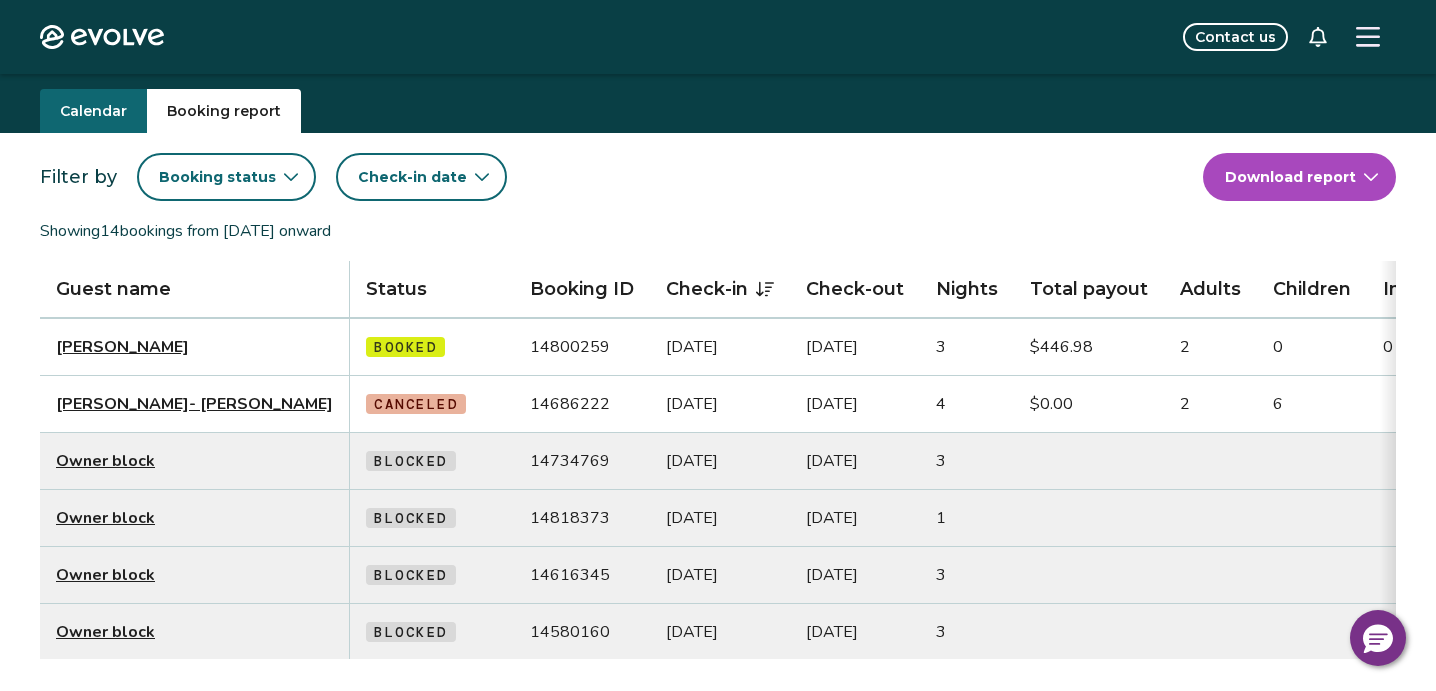 scroll, scrollTop: 0, scrollLeft: 0, axis: both 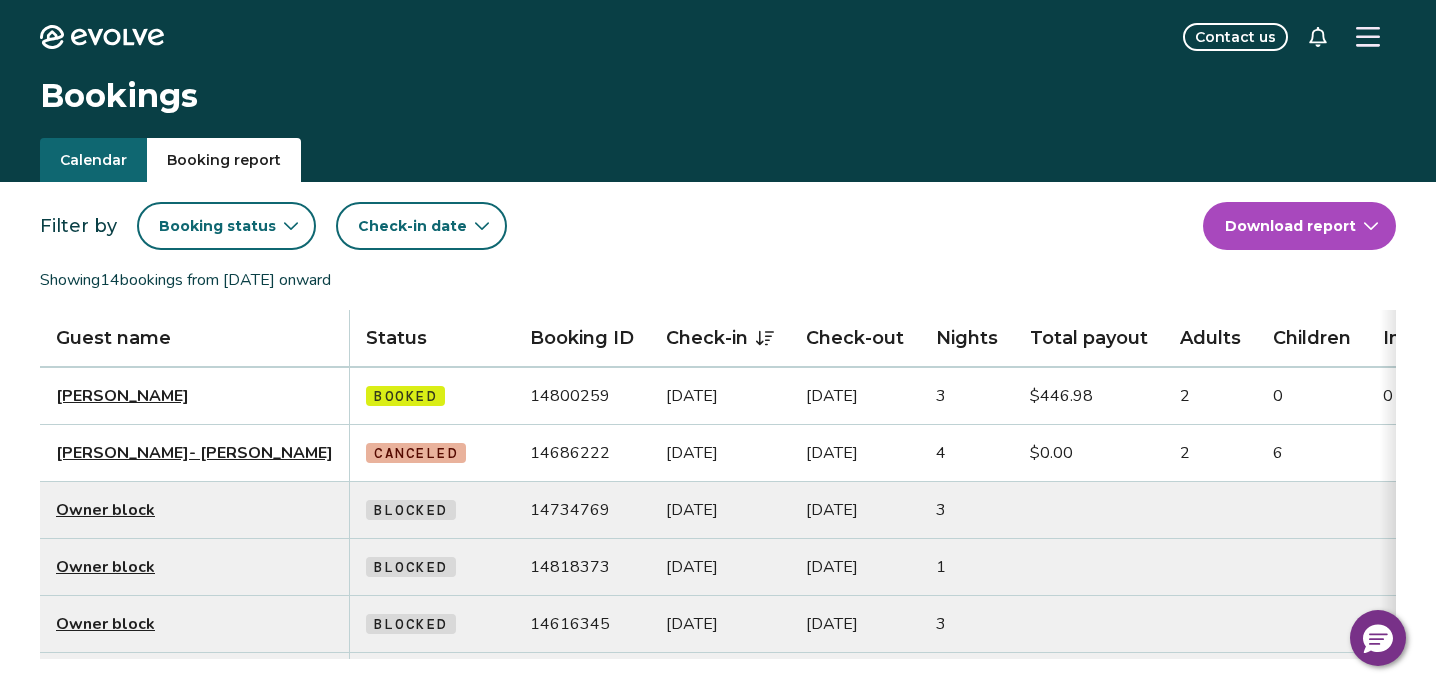 click on "Evolve Contact us Bookings Calendar Booking report Filter by Booking status Check-in date Download   report Showing  14  bookings    from [DATE] onward Guest name Status Booking ID Check-in Check-out Nights Total payout Adults Children Infants Pets Listing Guest email Guest phone Date booked Booking site [PERSON_NAME] Booked 14800259 [DATE] [DATE] 3 $446.98 2 0 0 No Losing Anchors Retreat (765) 729-7087 [DATE] Airbnb [PERSON_NAME]- [PERSON_NAME] Canceled 14686222 [DATE] [DATE] 4 $0.00 2 6 No Losing Anchors Retreat [EMAIL_ADDRESS][DOMAIN_NAME] (270) 459-4144 [DATE] [DOMAIN_NAME] Owner block Blocked 14734769 [DATE] [DATE] 3 Losing Anchors Retreat (615) 772-7677 [DATE] Owner block Blocked 14818373 [DATE] [DATE] 1 Losing Anchors Retreat (615) 772-7677 [DATE] Owner block Blocked 14616345 [DATE] [DATE] 3 Losing Anchors Retreat (615) 772-7677 [DATE] Owner block Blocked 14580160 [DATE] [DATE] 3 Losing Anchors Retreat 5 3 2" at bounding box center [718, 657] 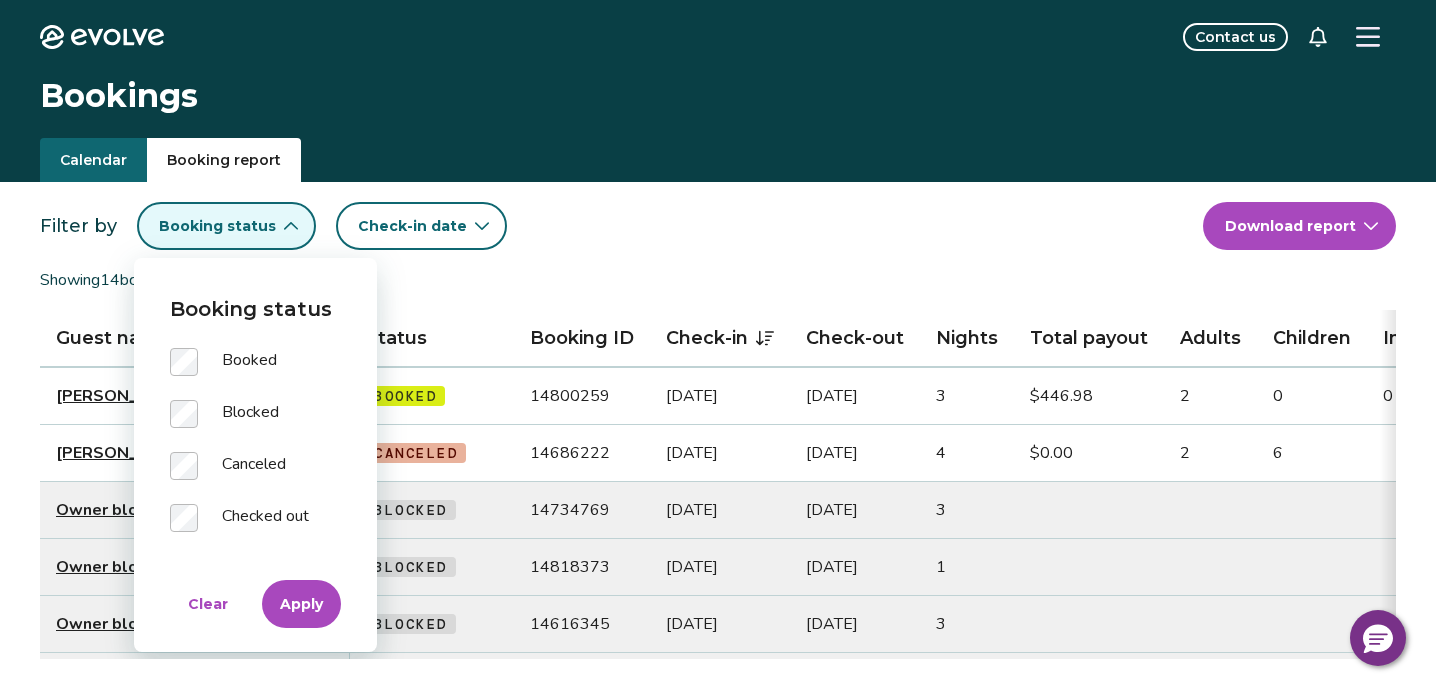 click on "Apply" at bounding box center [301, 604] 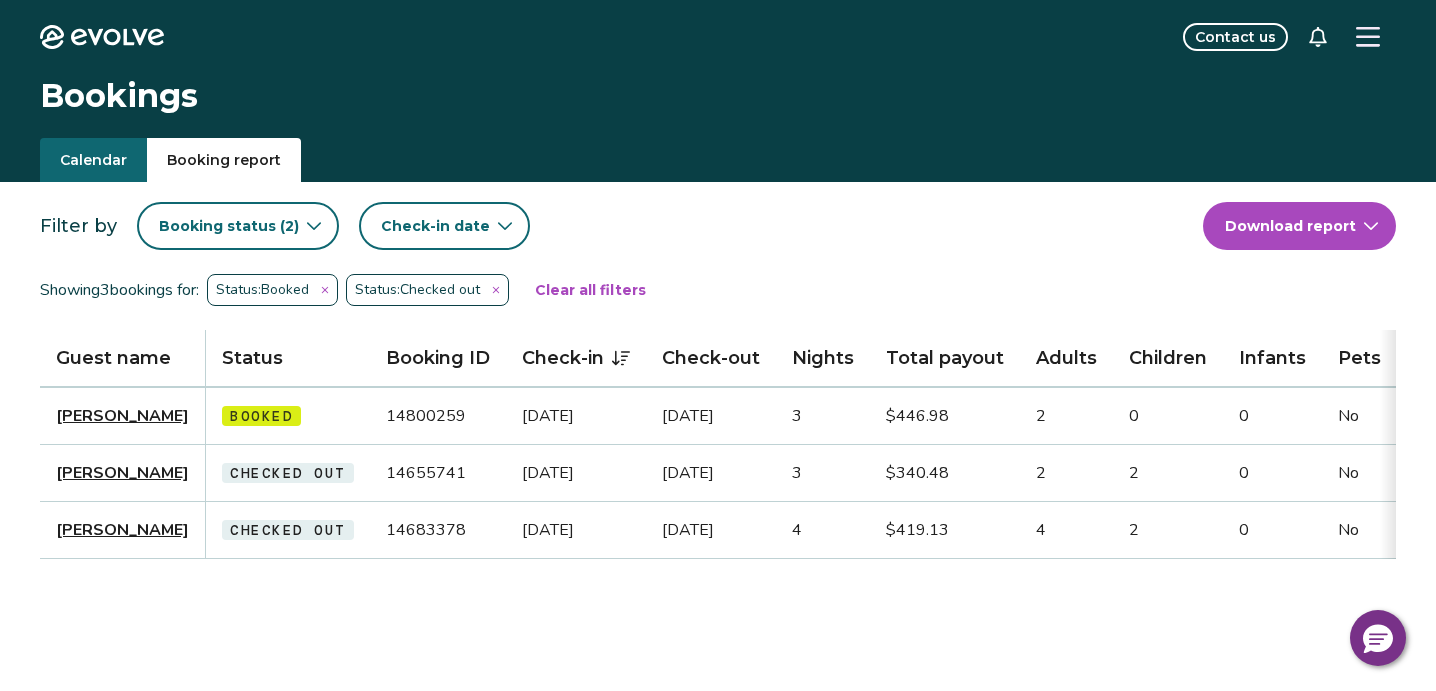 click on "Status:  Booked" at bounding box center (272, 290) 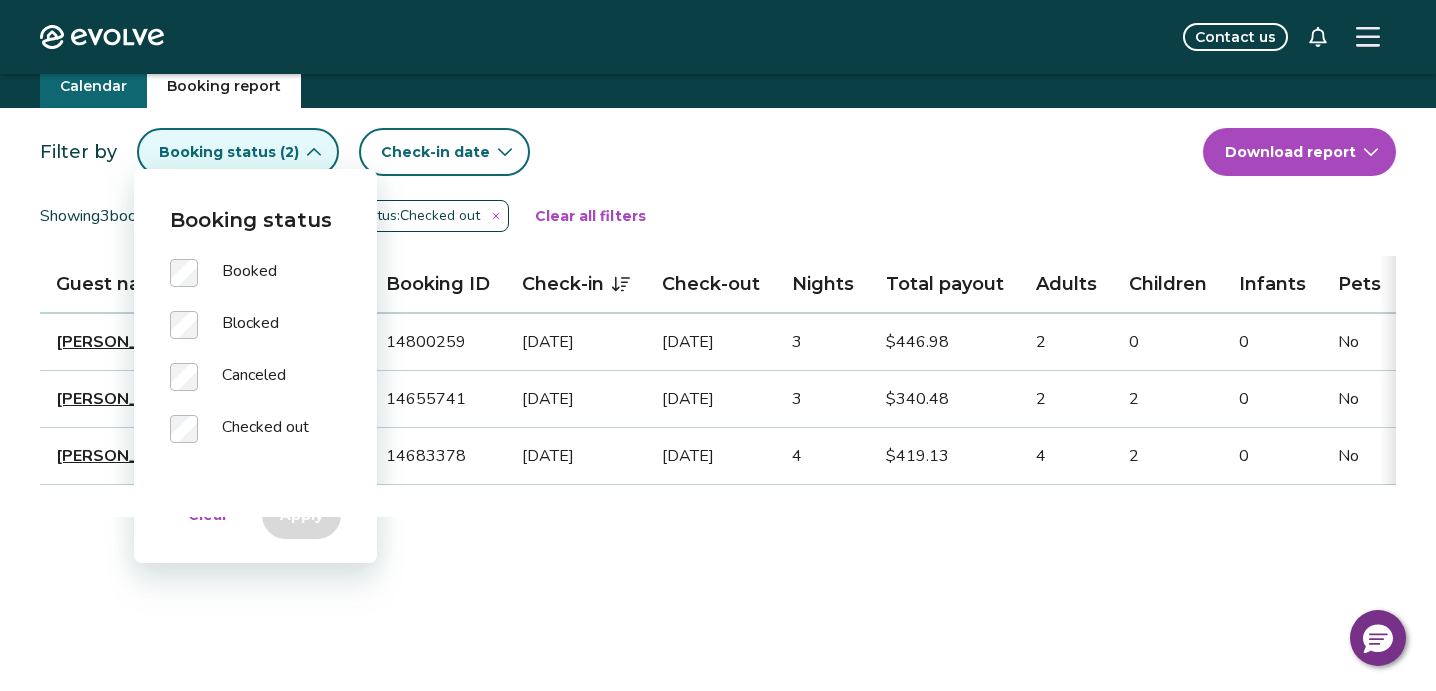scroll, scrollTop: 72, scrollLeft: 0, axis: vertical 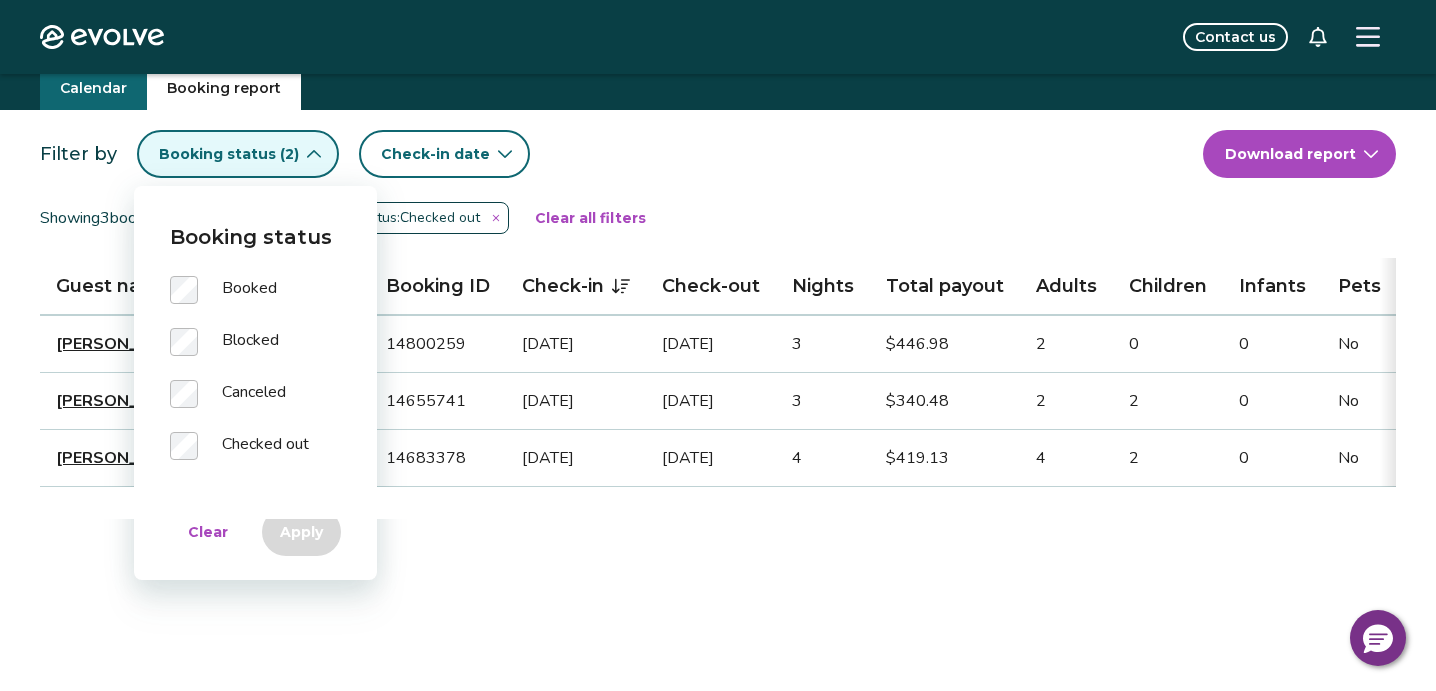 click on "Calendar Booking report Filter by Booking status ( 2 ) Check-in date Download   report Showing  3  bookings   for: Status:  Booked Status:  Checked out Clear all filters Guest name Status Booking ID Check-in Check-out Nights Total payout Adults Children Infants Pets Listing Guest email Guest phone Date booked Booking site [PERSON_NAME] Booked 14800259 [DATE] [DATE] 3 $446.98 2 0 0 No Losing Anchors Retreat (765) 729-7087 [DATE] Airbnb [PERSON_NAME] Checked out 14655741 [DATE] [DATE] 3 $340.48 2 2 0 No Losing Anchors Retreat (931) 241-2384 [DATE] Airbnb [PERSON_NAME] Checked out 14683378 [DATE] [DATE] 4 $419.13 4 2 0 No Losing Anchors Retreat (859) 494-1653 [DATE] Airbnb" at bounding box center (718, 474) 